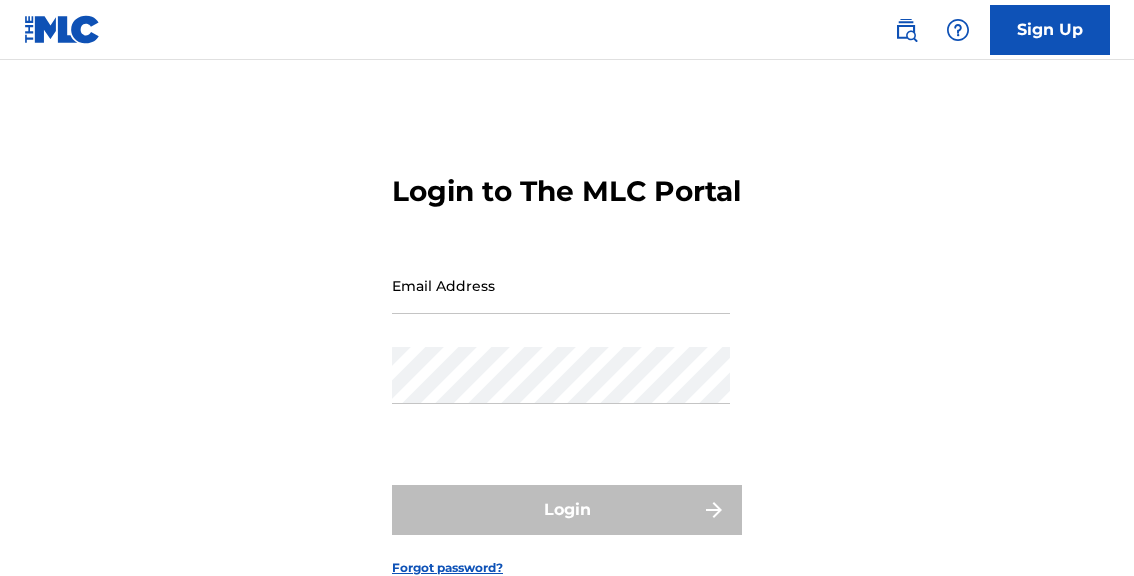 scroll, scrollTop: 0, scrollLeft: 0, axis: both 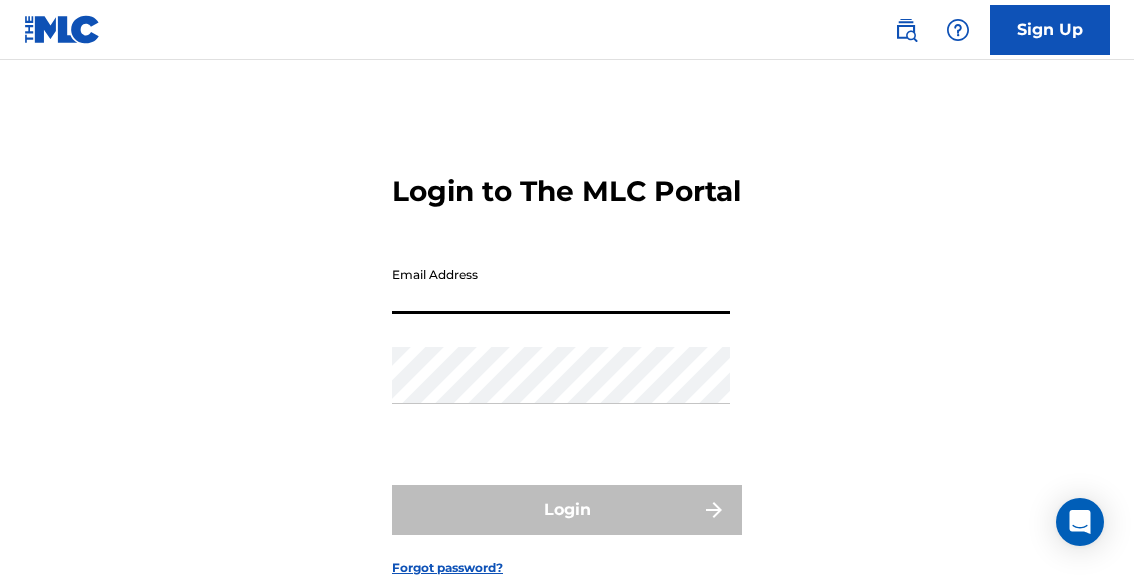 click on "Email Address" at bounding box center (561, 285) 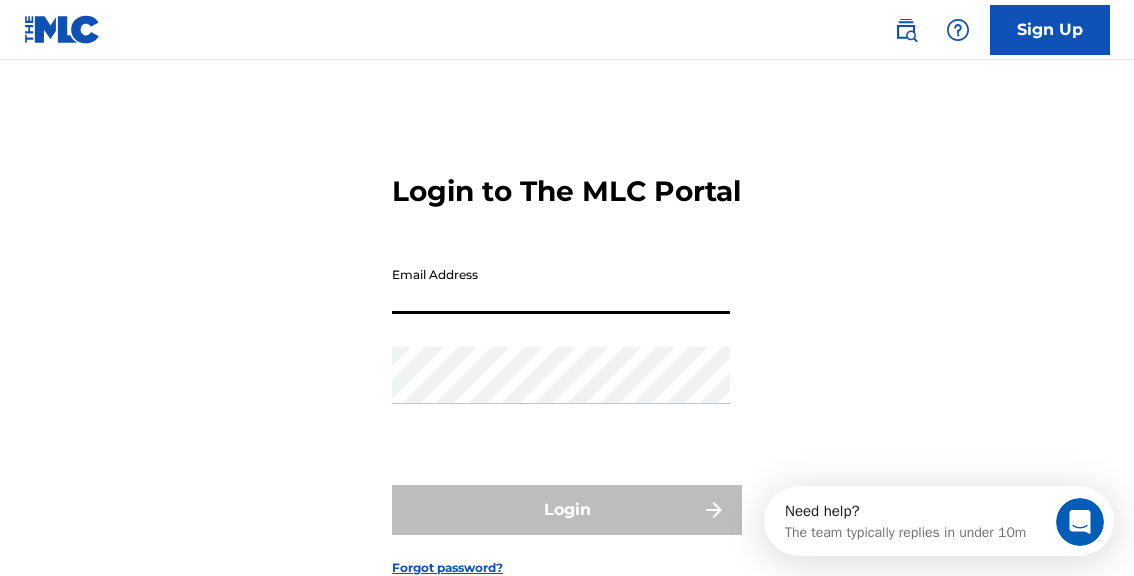 scroll, scrollTop: 0, scrollLeft: 0, axis: both 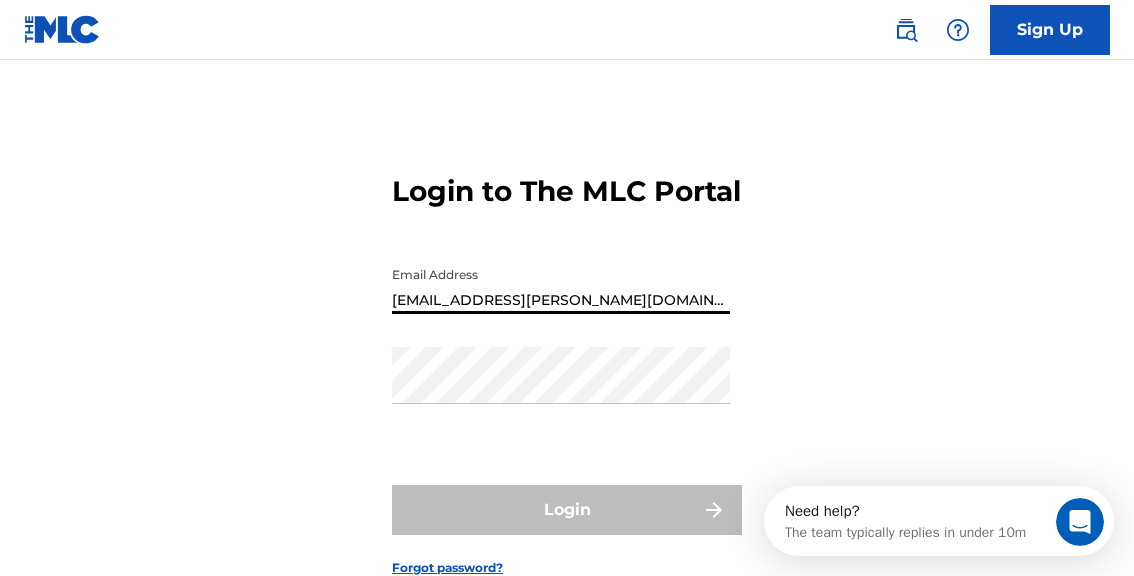 type on "[EMAIL_ADDRESS][PERSON_NAME][DOMAIN_NAME]" 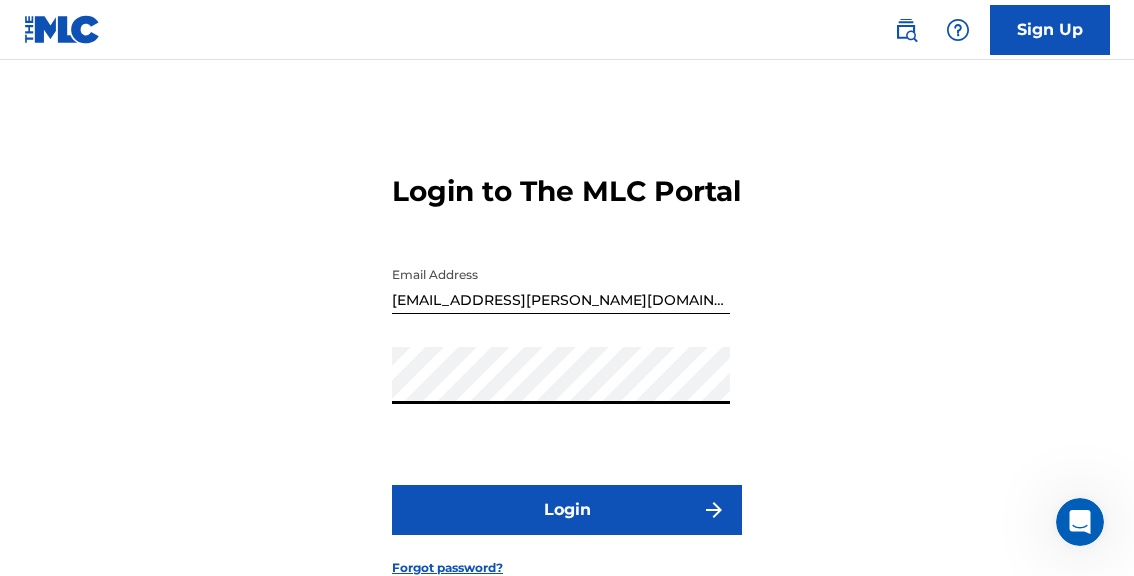 click on "Login" at bounding box center [567, 510] 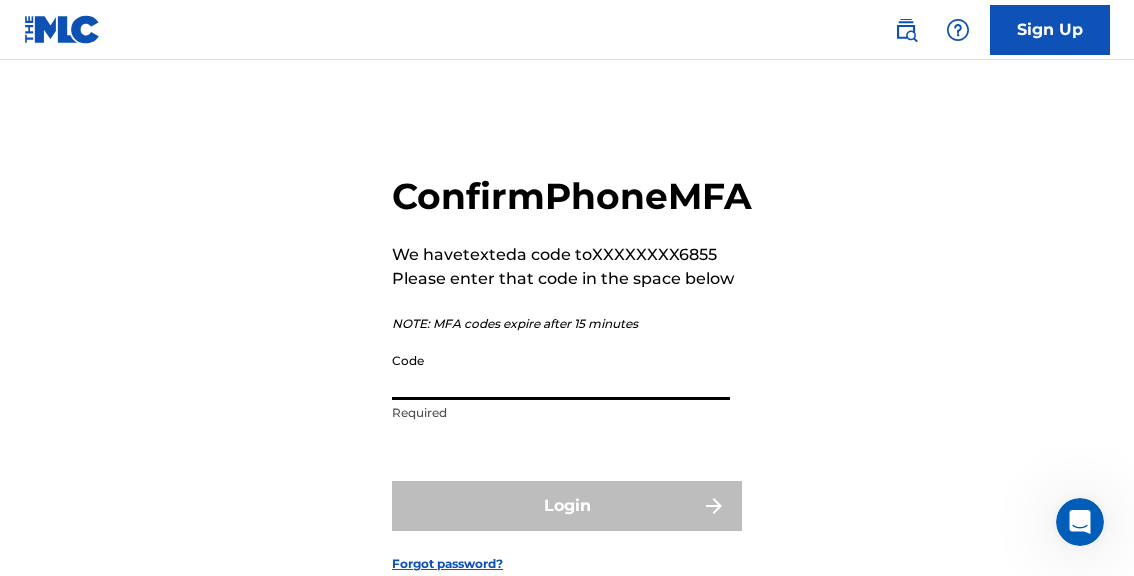click on "Code" at bounding box center (561, 371) 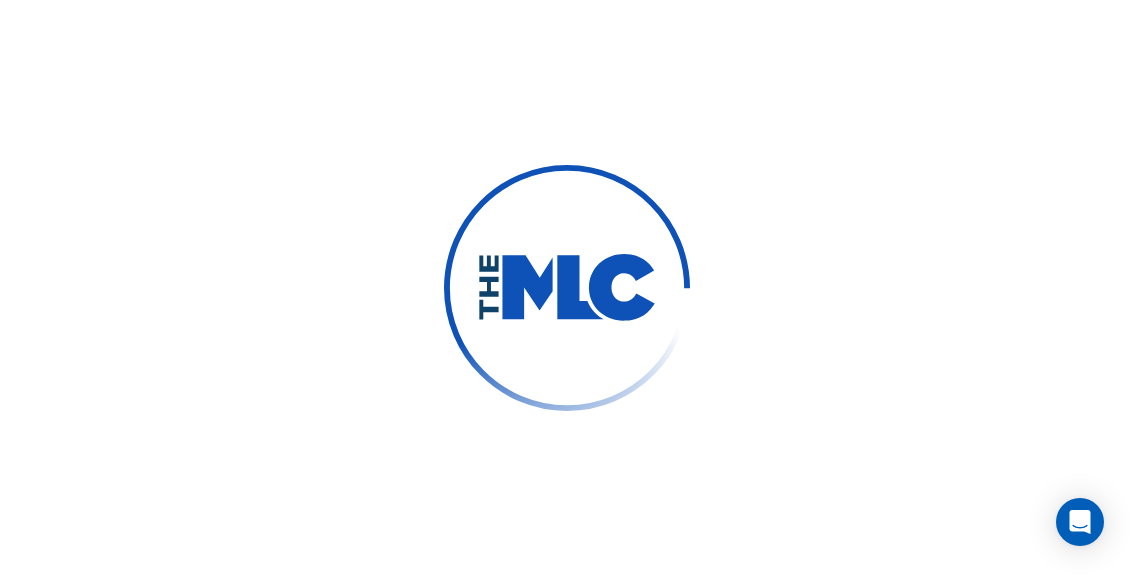 scroll, scrollTop: 0, scrollLeft: 0, axis: both 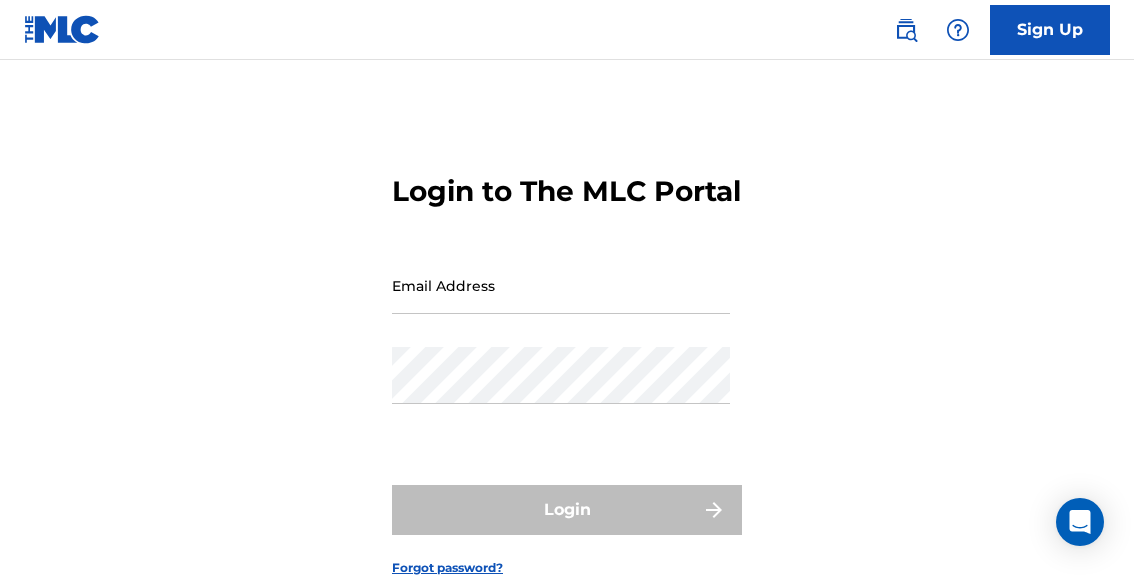click on "Email Address" at bounding box center [561, 285] 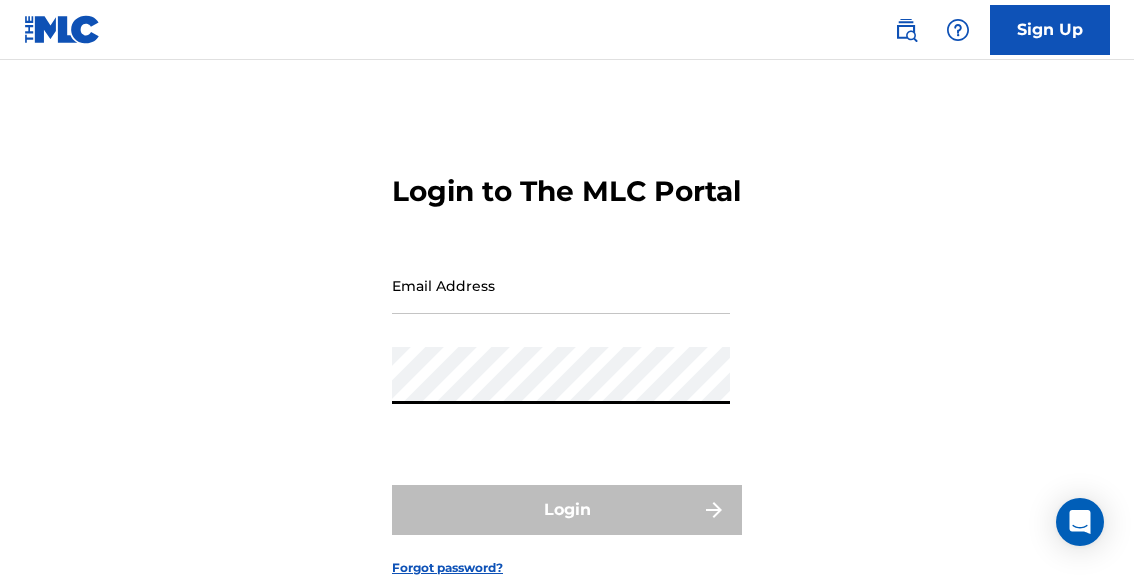 click on "Email Address" at bounding box center [561, 285] 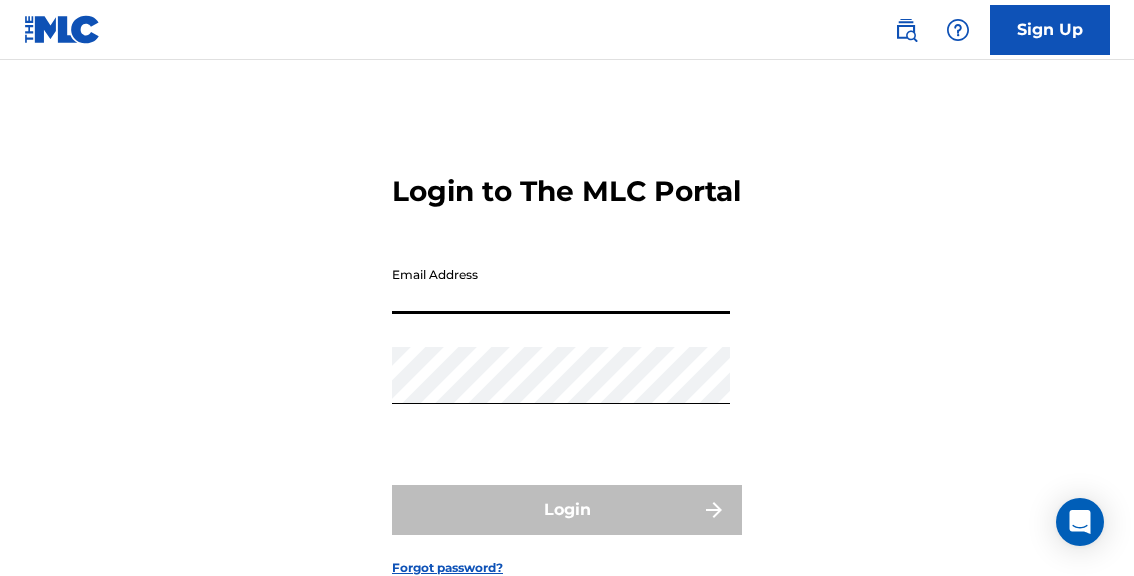 paste on "[EMAIL_ADDRESS][PERSON_NAME][DOMAIN_NAME]" 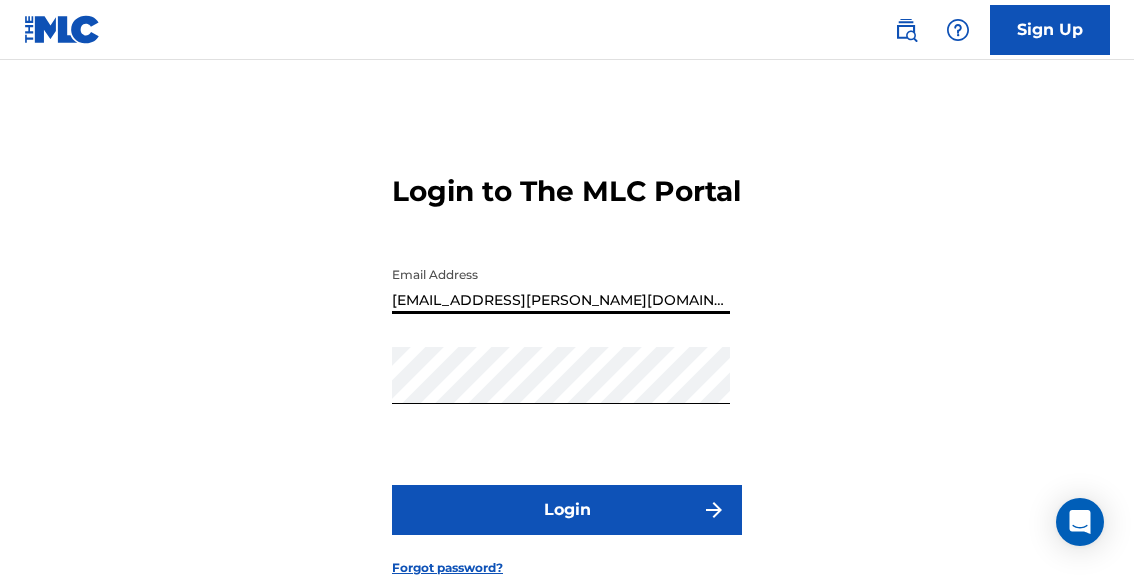 type on "[EMAIL_ADDRESS][PERSON_NAME][DOMAIN_NAME]" 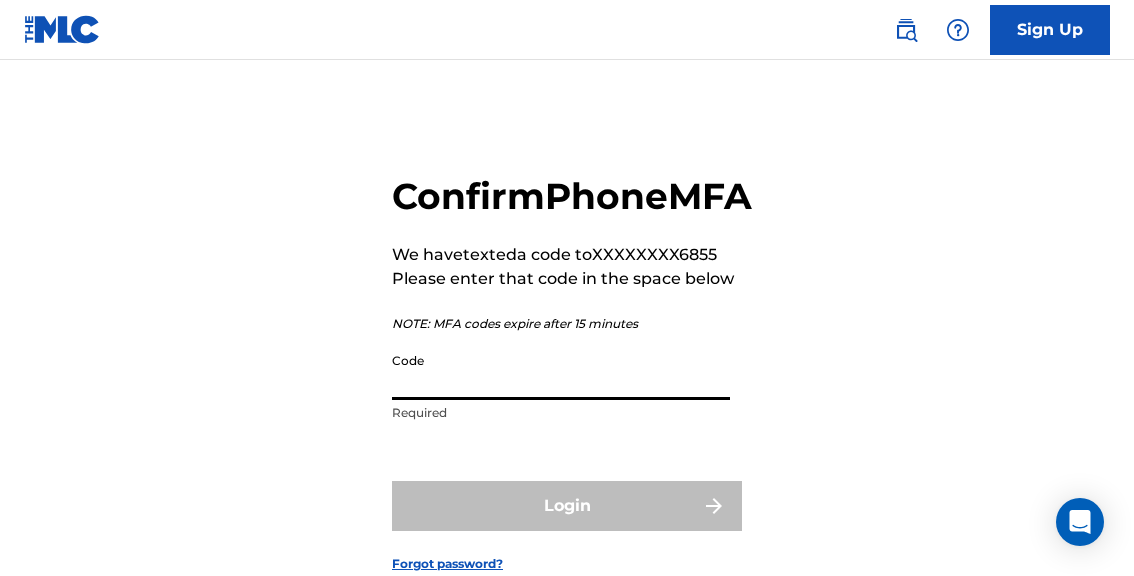 click on "Code" at bounding box center [561, 371] 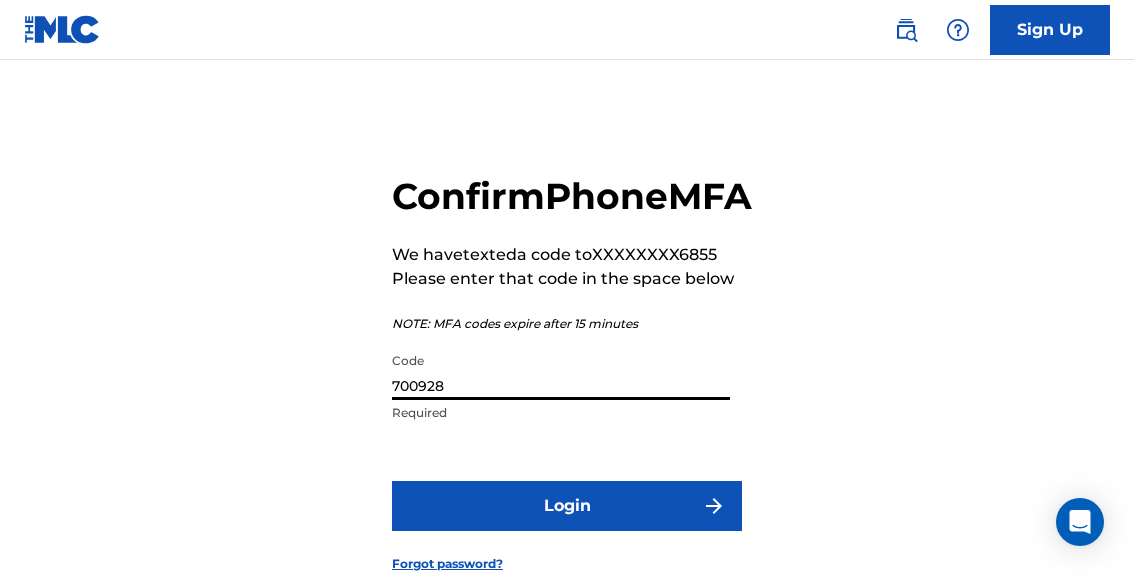 type on "700928" 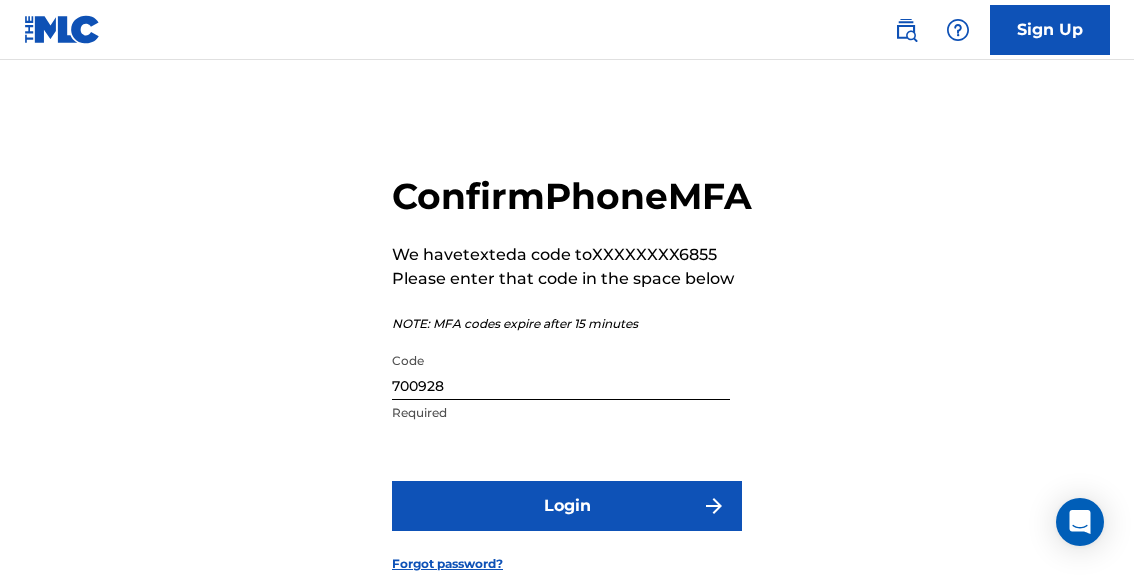 click on "Confirm  Phone   MFA We have  texted   a code to  XXXXXXXX6855 Please enter that code in the space below NOTE: MFA codes expire after 15 minutes Code 700928 Required Login Forgot password?" at bounding box center (567, 357) 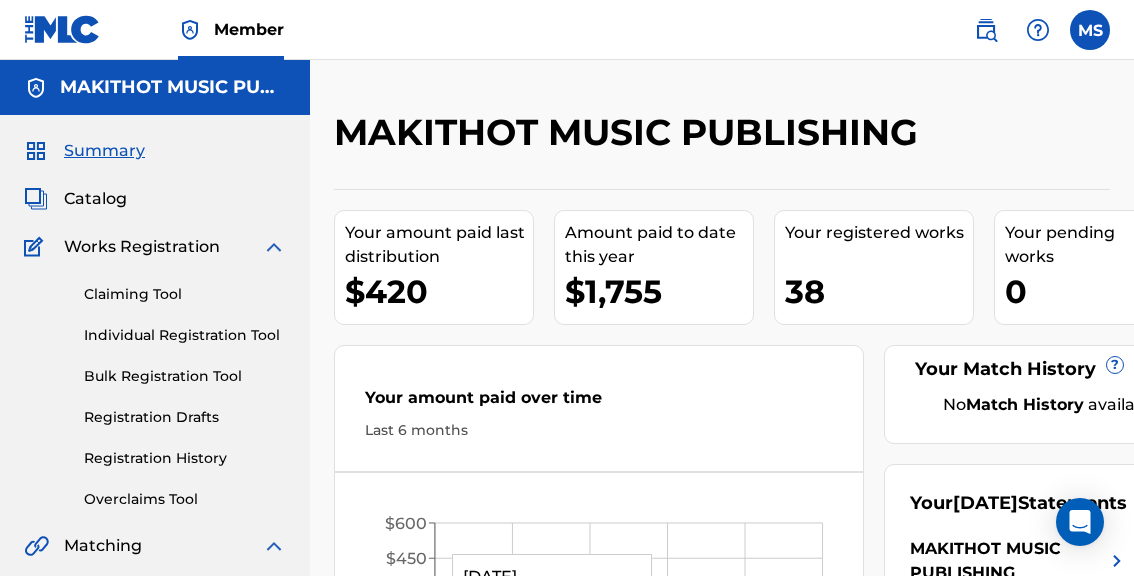scroll, scrollTop: 0, scrollLeft: 0, axis: both 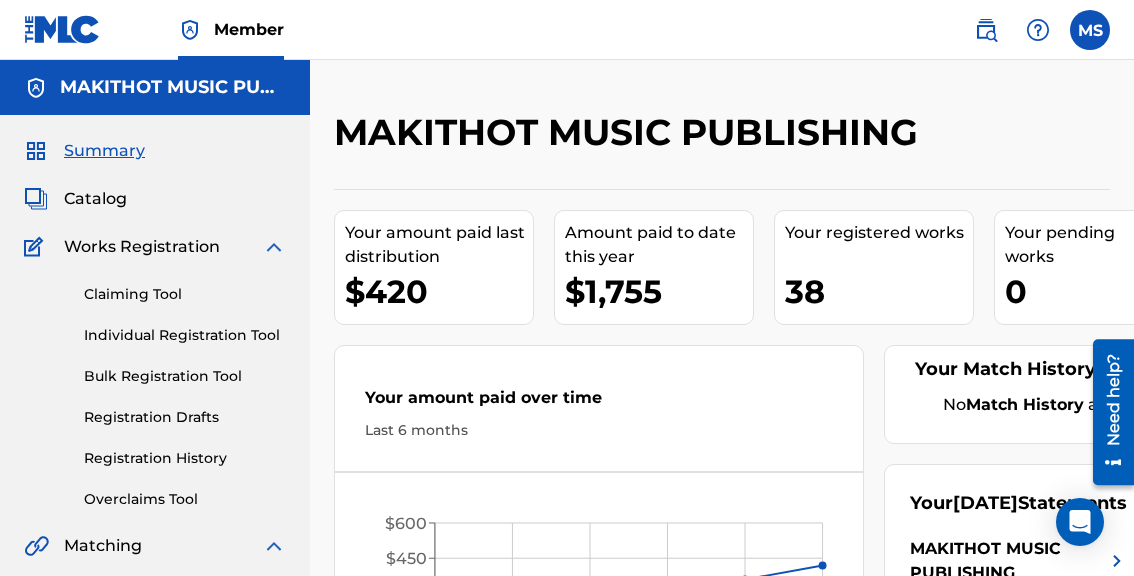 click on "Summary" at bounding box center [104, 151] 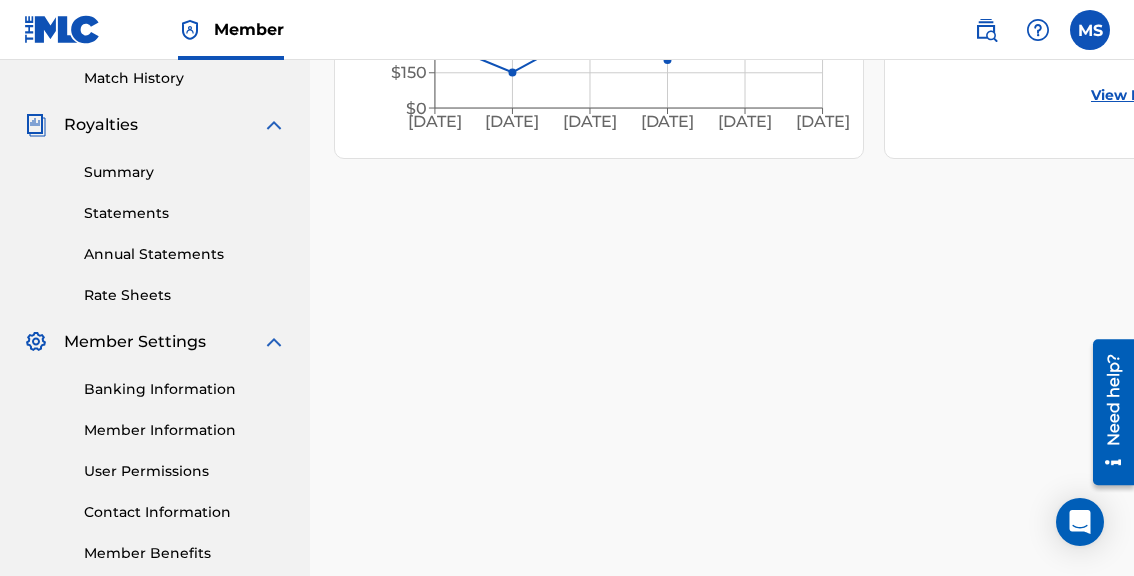 click on "Statements" at bounding box center [185, 213] 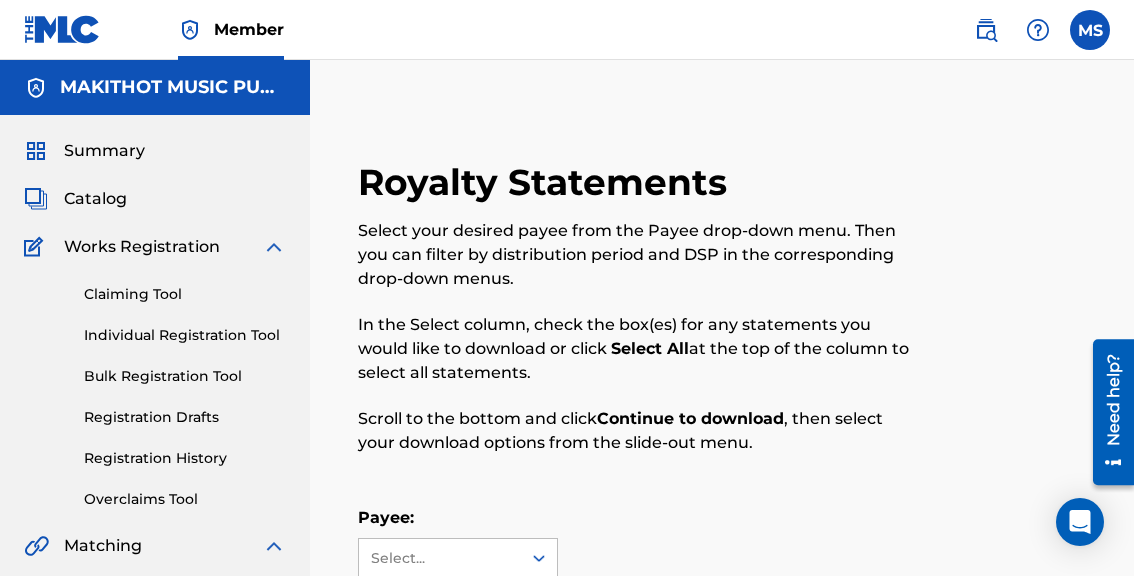 click on "Select your desired payee from the Payee drop-down menu. Then you can filter by distribution period and DSP in the corresponding drop-down menus." at bounding box center [638, 255] 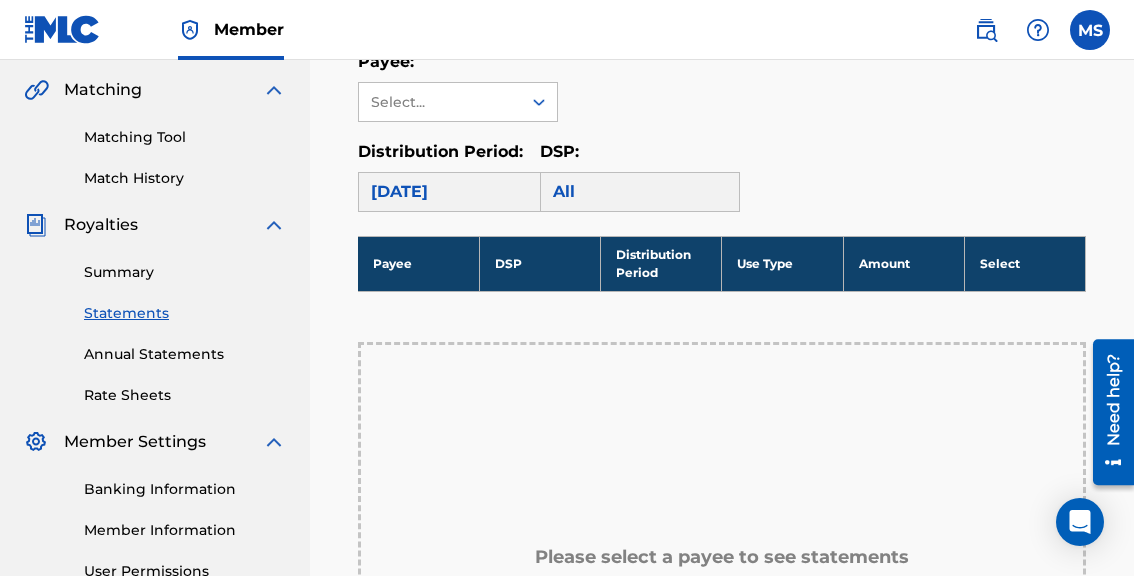 scroll, scrollTop: 556, scrollLeft: 0, axis: vertical 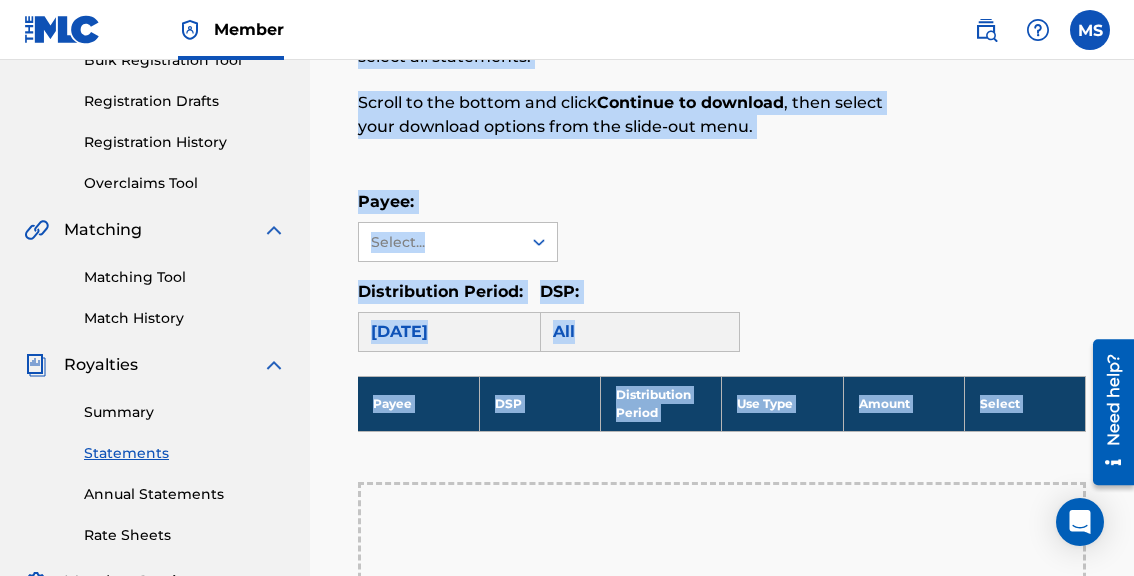 drag, startPoint x: 604, startPoint y: 345, endPoint x: 607, endPoint y: -112, distance: 457.00986 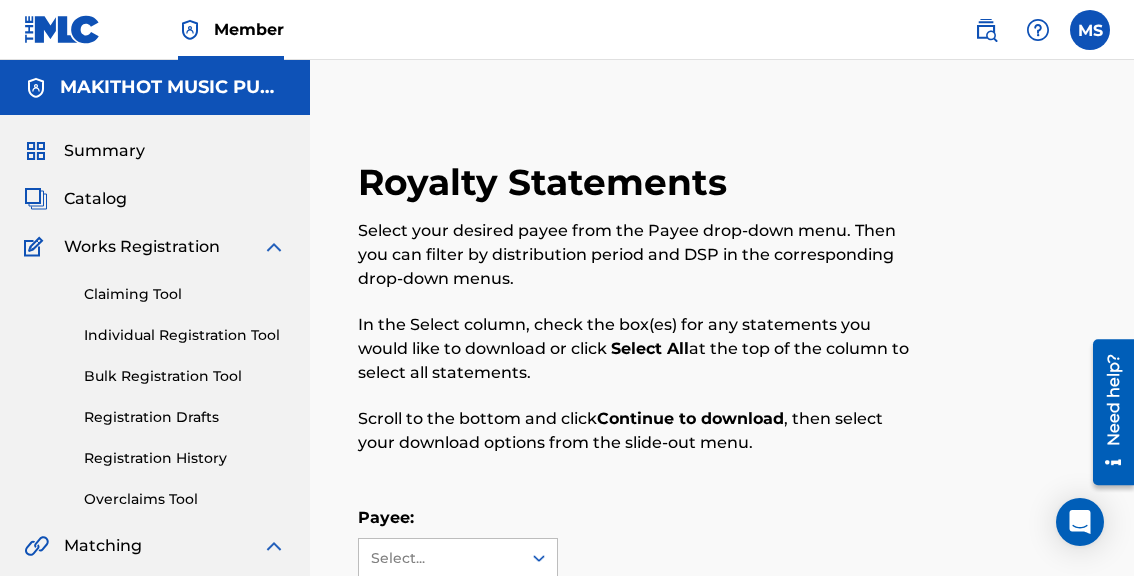 click on "In the Select column, check the box(es) for any statements you would like to download or click    Select All   at the top of the column to select all statements." at bounding box center (638, 349) 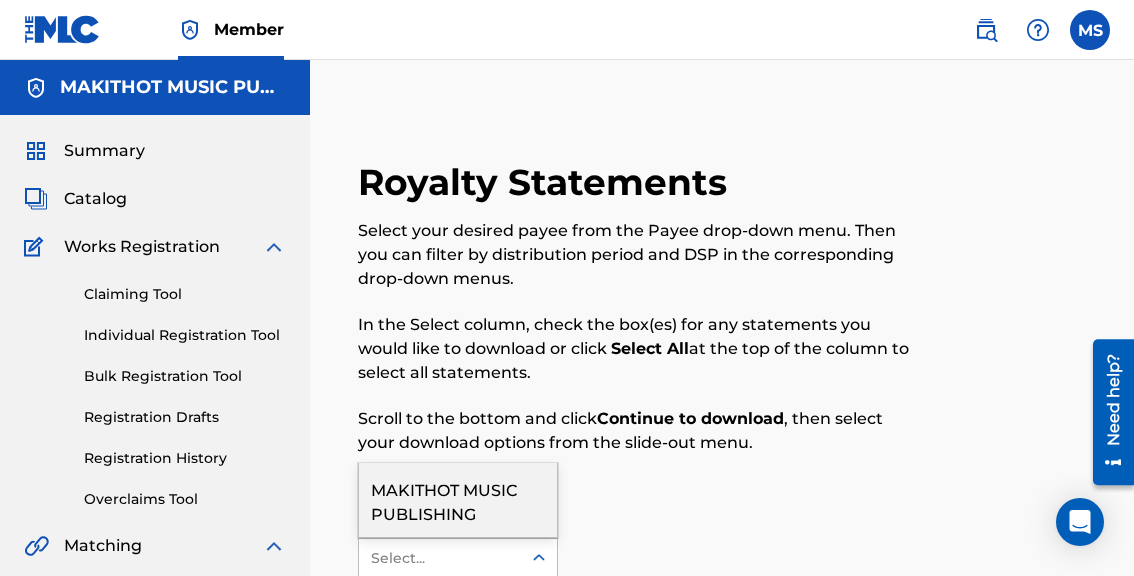 click at bounding box center [539, 558] 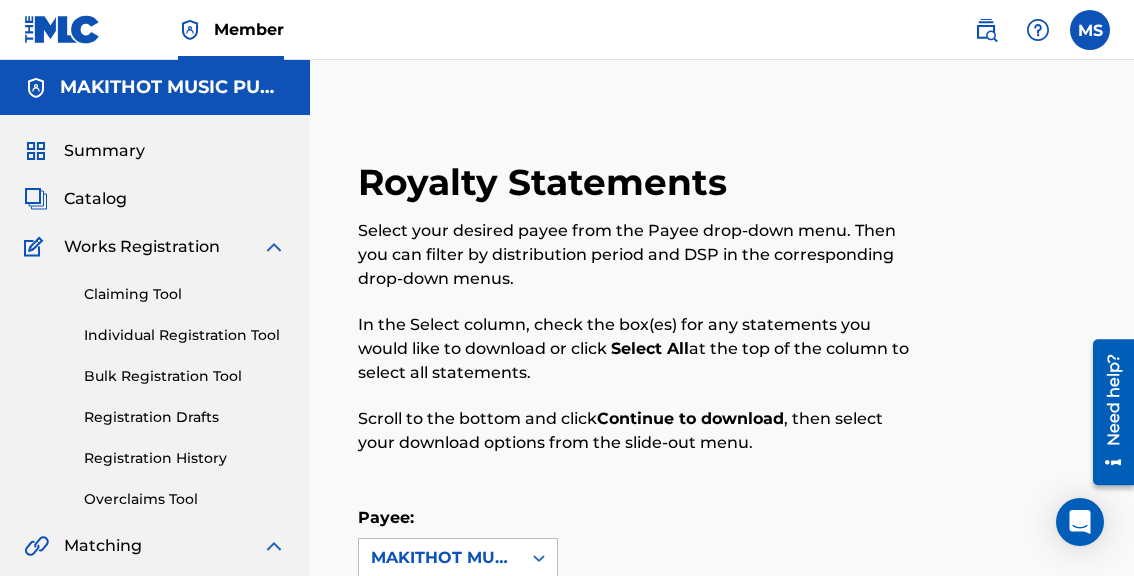 click on "Royalty Statements Select your desired payee from the Payee drop-down menu. Then you can filter by distribution period and DSP in the corresponding drop-down menus. In the Select column, check the box(es) for any statements you would like to download or click    Select All   at the top of the column to select all statements. Scroll to the bottom and click  Continue to download , then select your download options from the slide-out menu." at bounding box center (638, 319) 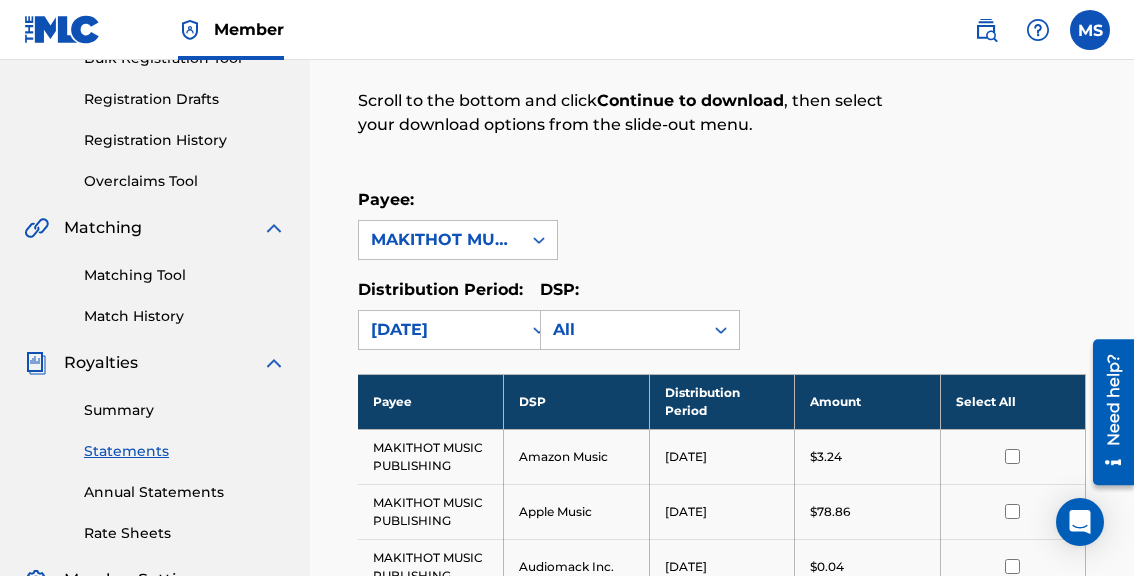 scroll, scrollTop: 320, scrollLeft: 0, axis: vertical 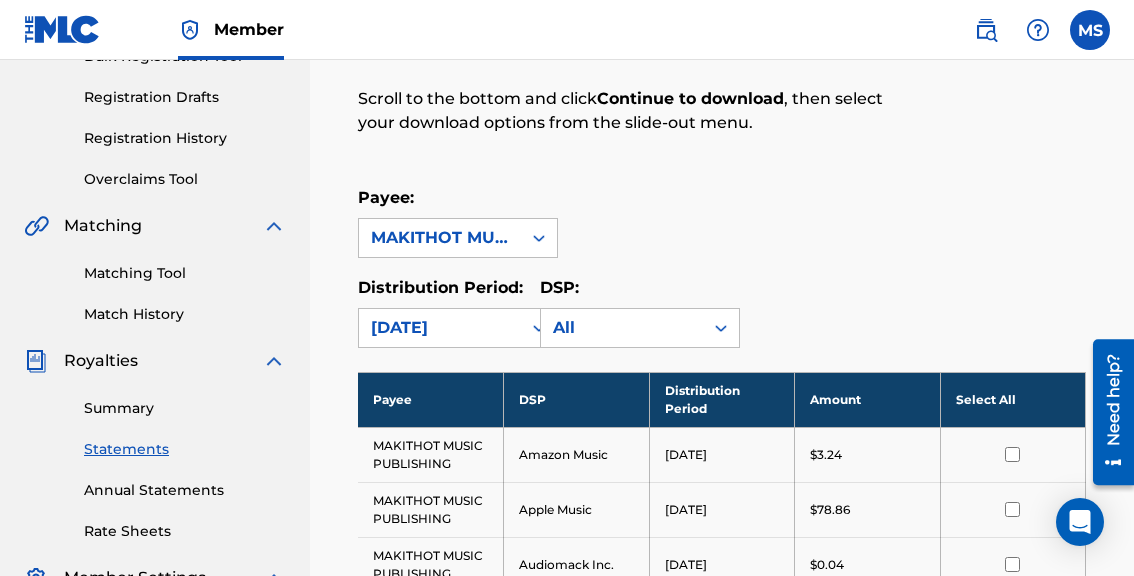 click on "Payee: MAKITHOT MUSIC PUBLISHING Distribution Period: June 2025 DSP: All" at bounding box center (722, 267) 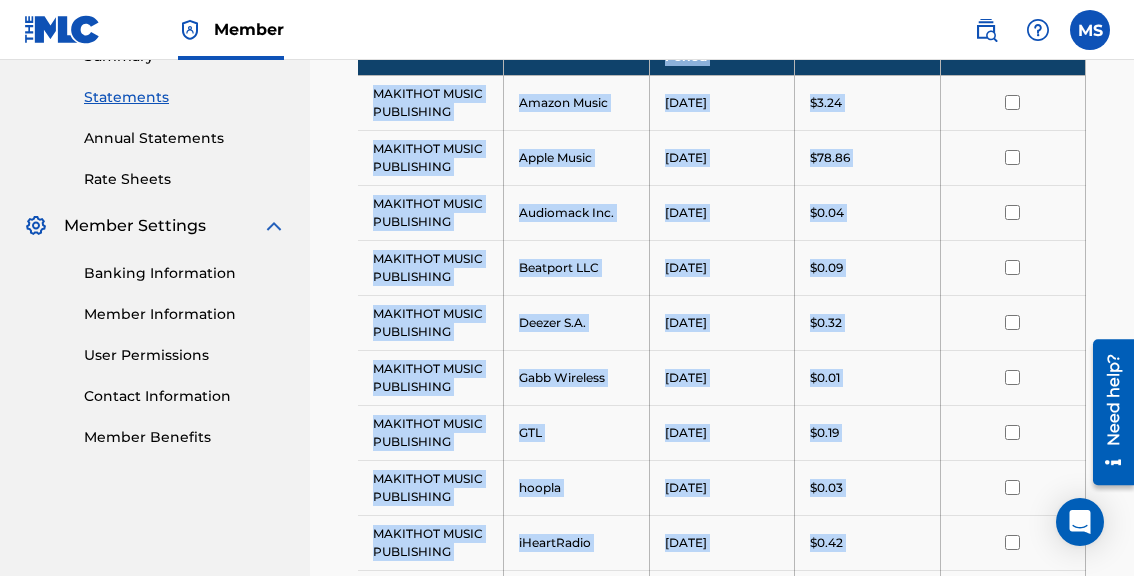 scroll, scrollTop: 0, scrollLeft: 0, axis: both 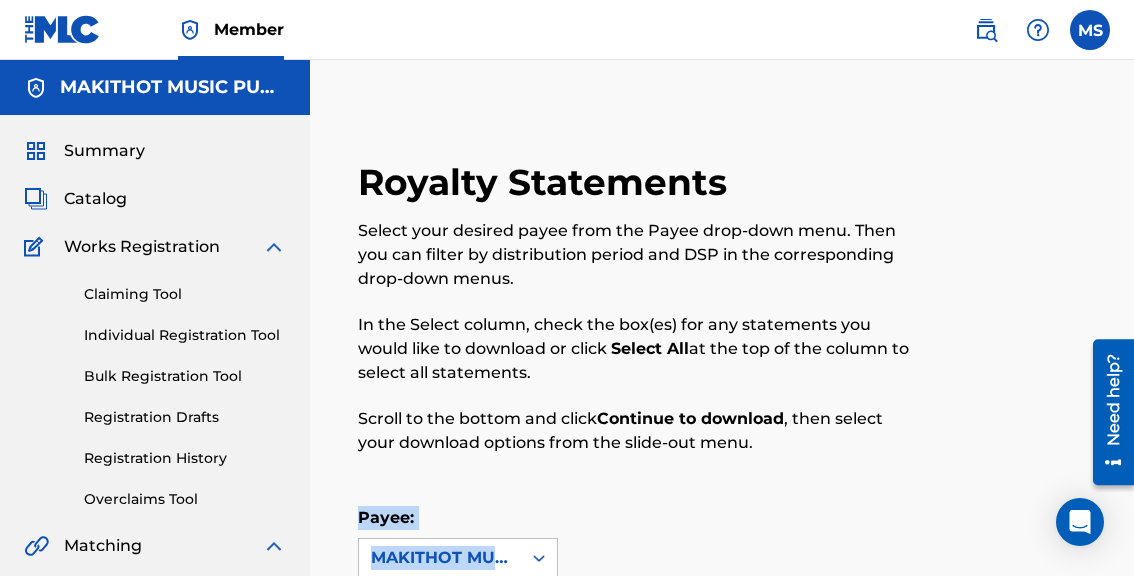 drag, startPoint x: 1124, startPoint y: 527, endPoint x: 1064, endPoint y: -112, distance: 641.8107 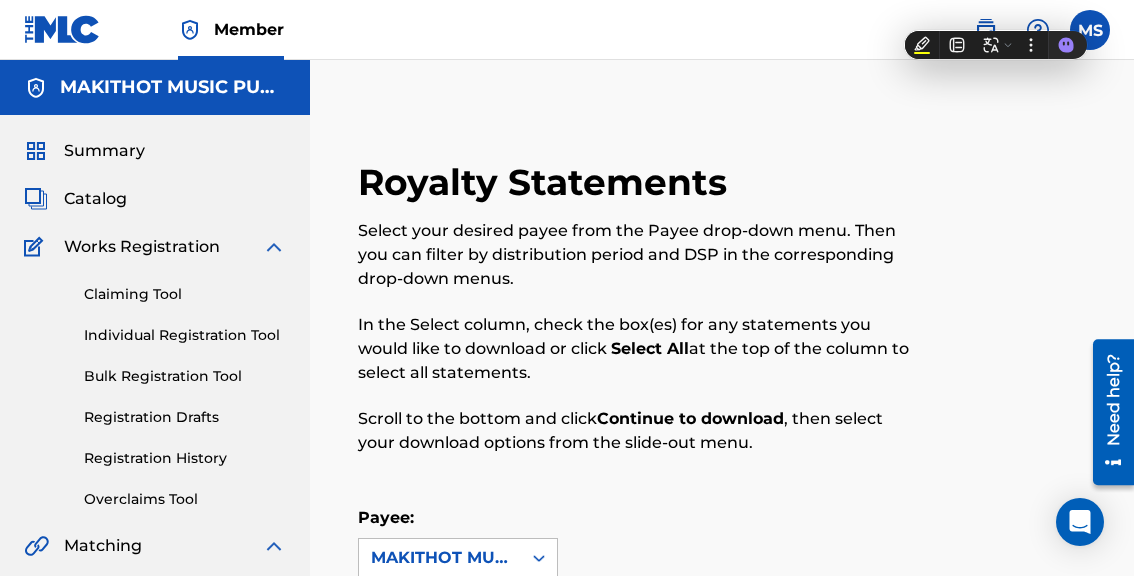 click on "In the Select column, check the box(es) for any statements you would like to download or click    Select All   at the top of the column to select all statements." at bounding box center (638, 349) 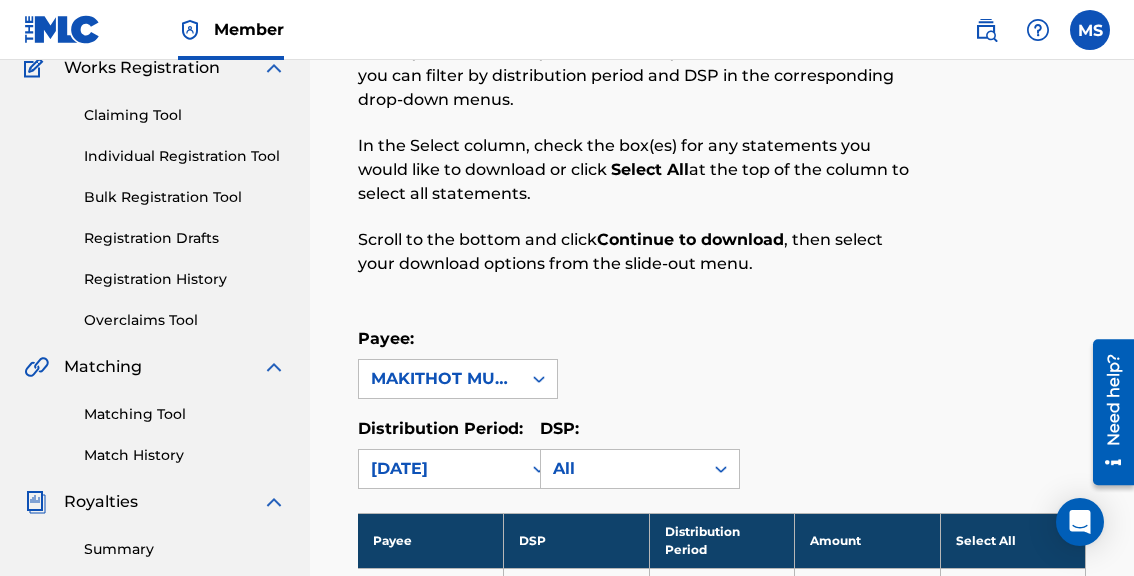 scroll, scrollTop: 200, scrollLeft: 0, axis: vertical 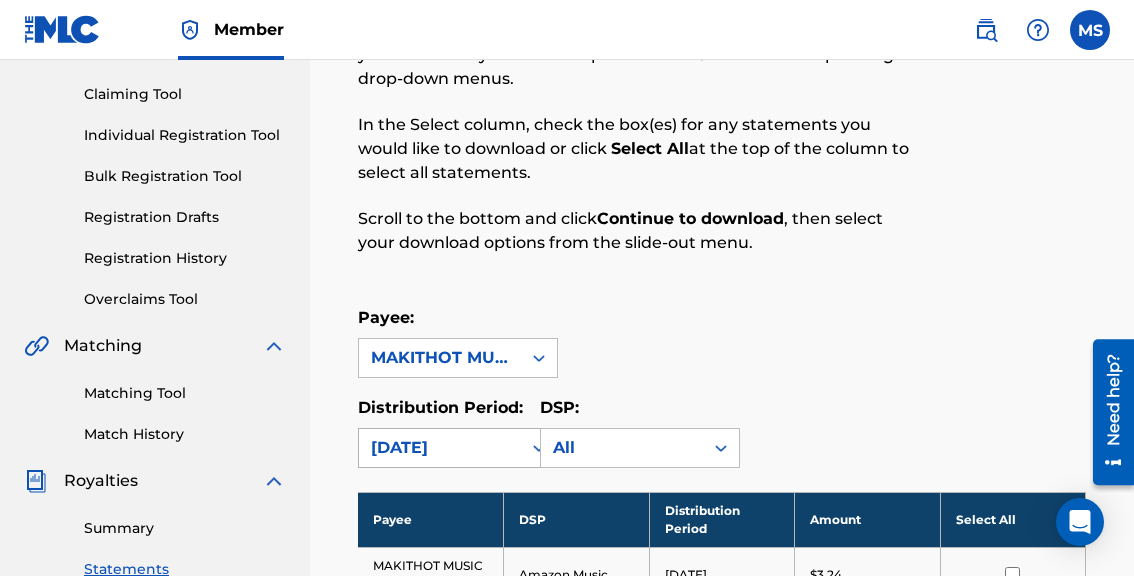 click on "June 2025" at bounding box center [440, 448] 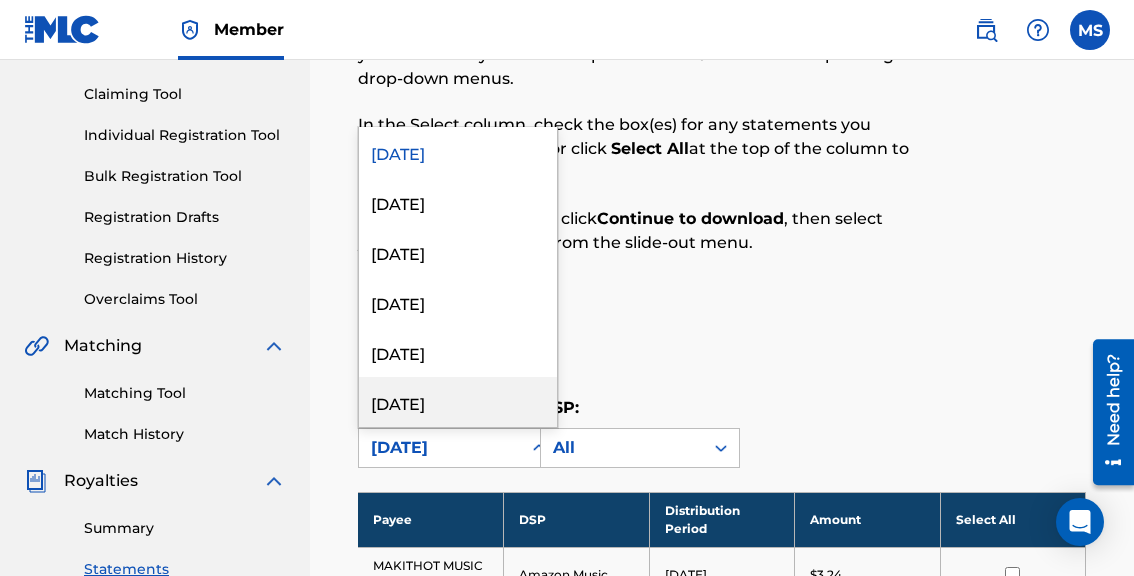 click on "January 2025" at bounding box center (458, 402) 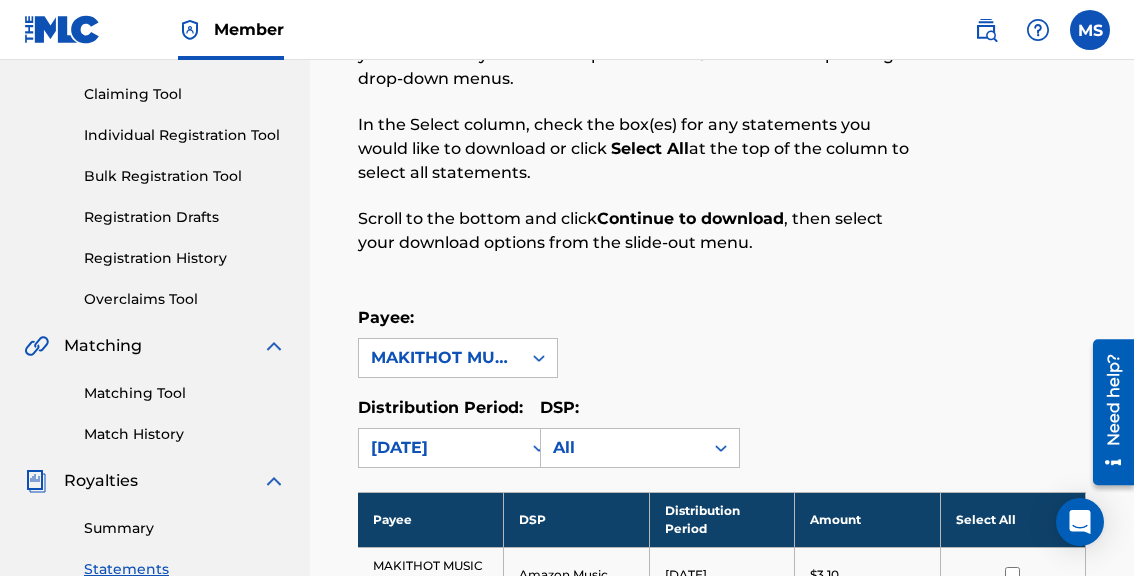 click on "Payee: MAKITHOT MUSIC PUBLISHING" at bounding box center (722, 342) 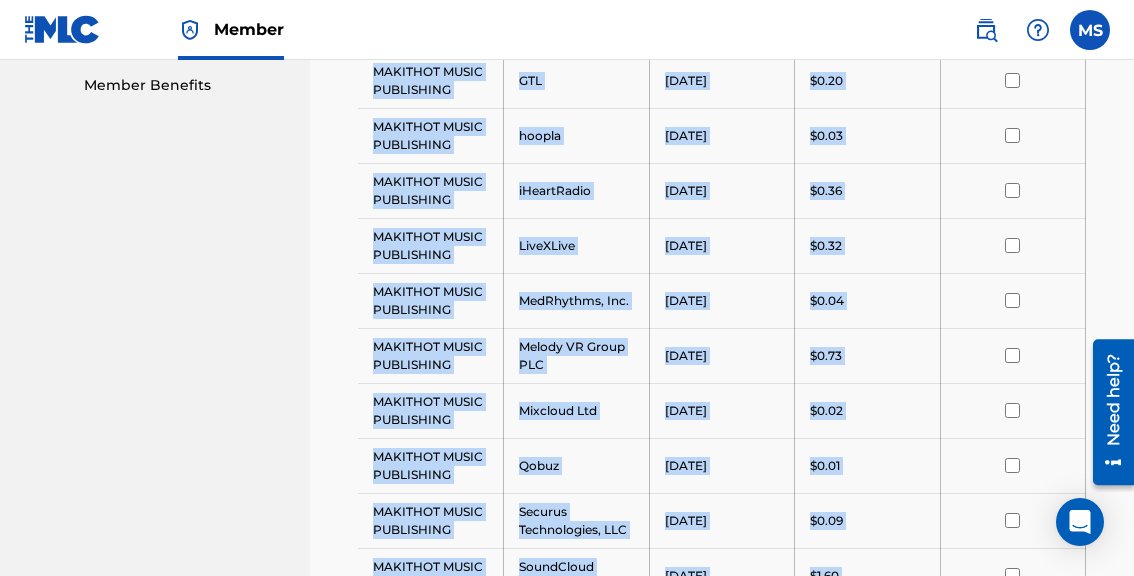 scroll, scrollTop: 444, scrollLeft: 0, axis: vertical 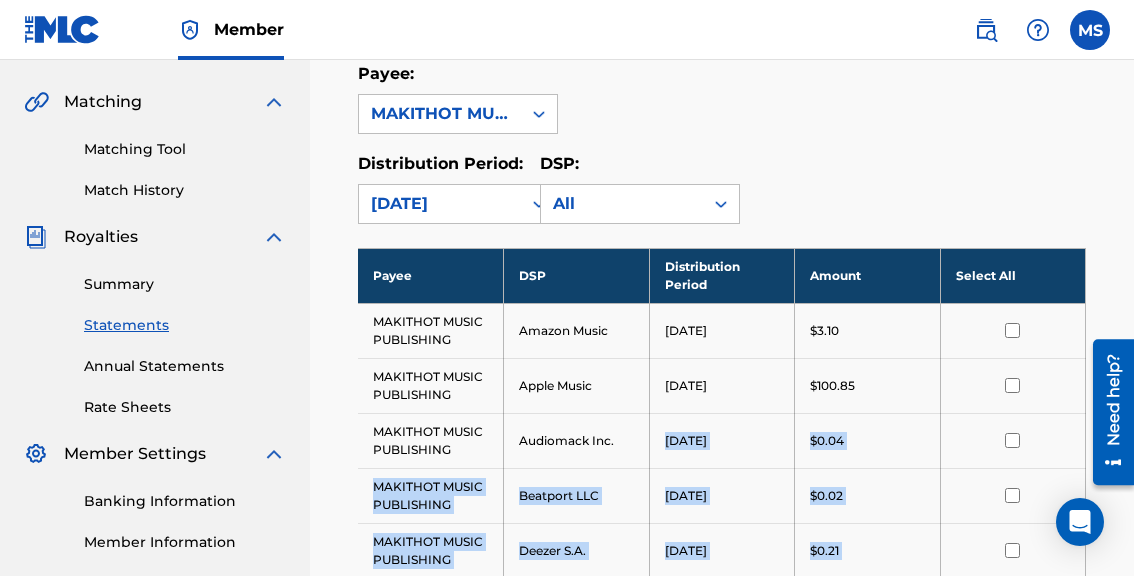 drag, startPoint x: 823, startPoint y: 167, endPoint x: 747, endPoint y: 421, distance: 265.12637 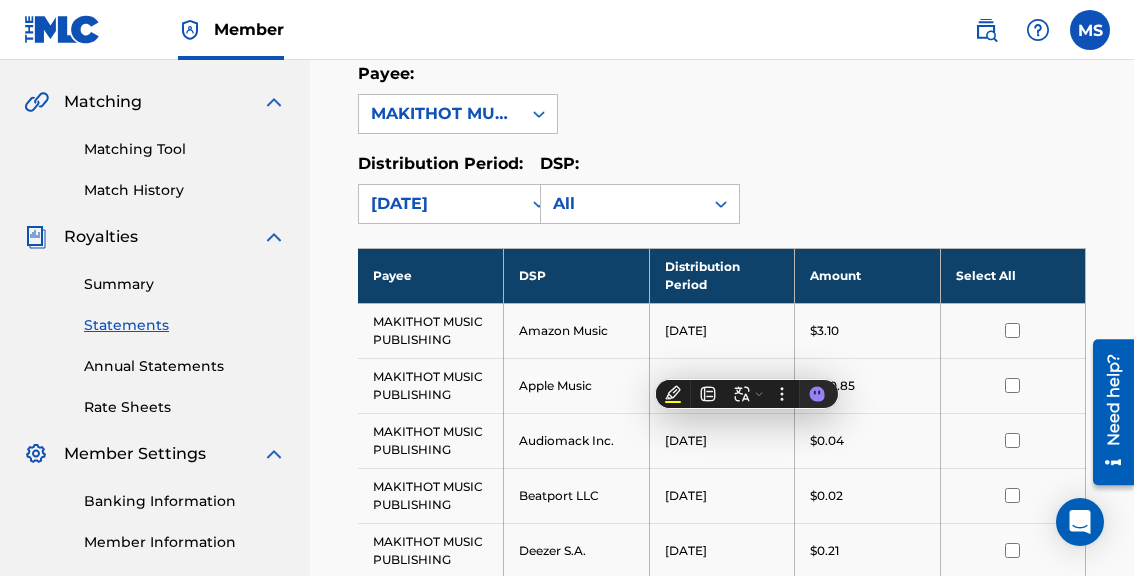click on "Distribution Period: January 2025 DSP: All" at bounding box center [722, 188] 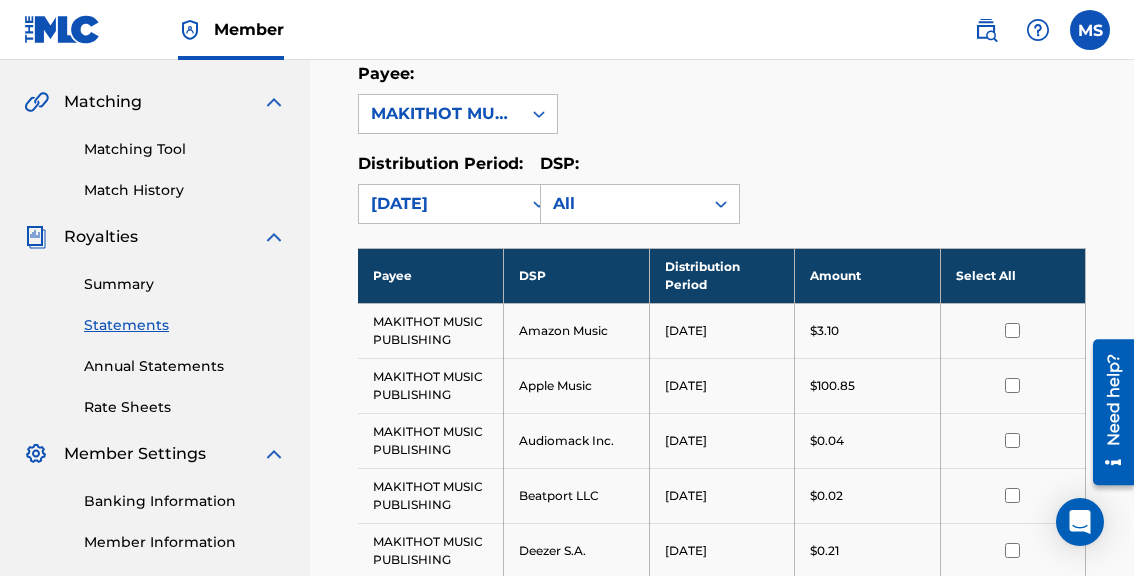 click on "Annual Statements" at bounding box center [185, 366] 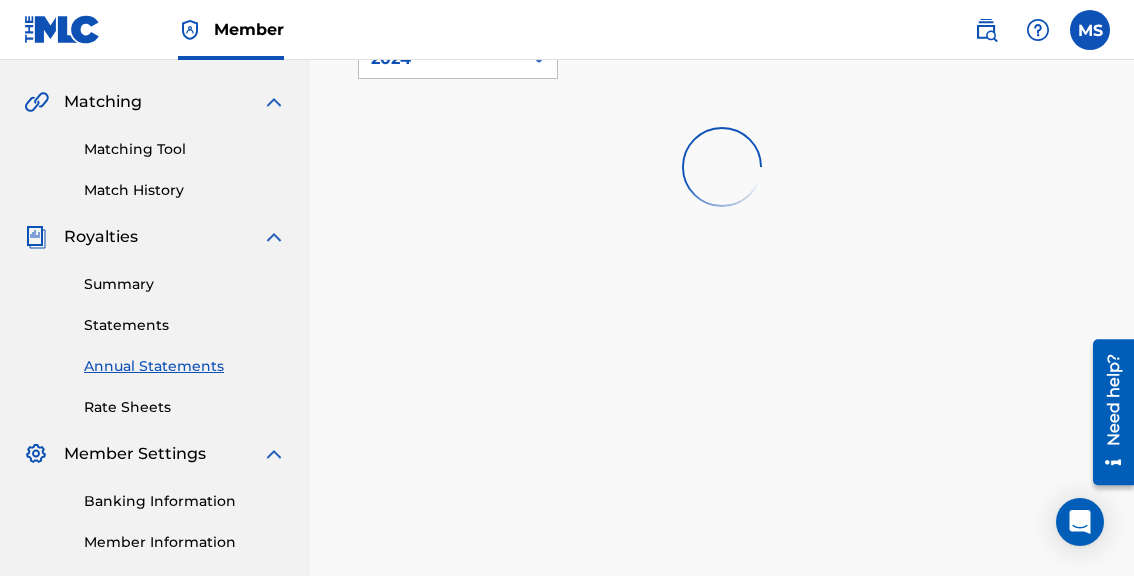 scroll, scrollTop: 0, scrollLeft: 0, axis: both 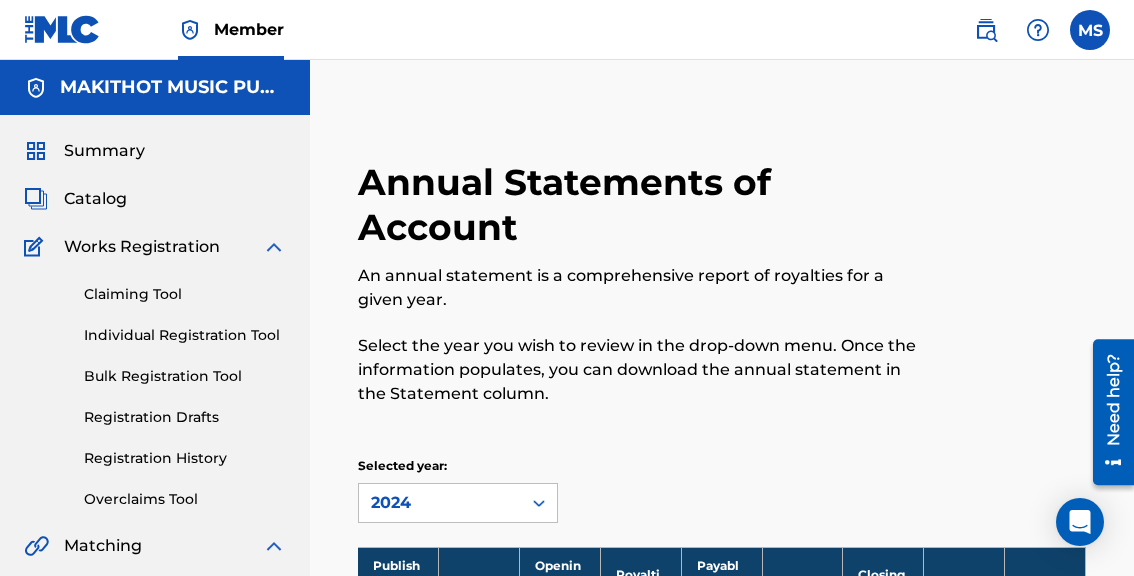 click on "Annual Statements of Account An annual statement is a comprehensive report of royalties for a given year. Select the year you wish to review in the drop-down menu. Once the information populates, you can download the annual statement in the Statement column. Selected year: 2024 Publisher Number Payee Name Opening Balance Royalties in Period Payable Amount Amount Paid Closing Balance Payee Activity Statements PB12YS MAKITHOT MUSIC PUBLISHING $0.00 $7,482.16 $7,482.16 $7,482.16 $0.00 Download Download" at bounding box center [722, 479] 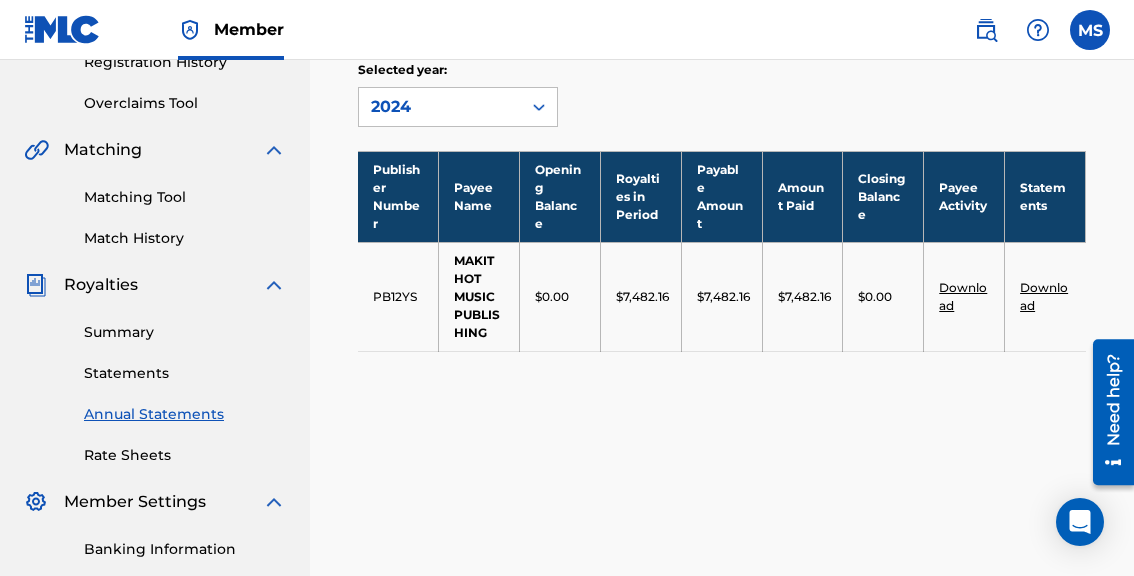 scroll, scrollTop: 356, scrollLeft: 0, axis: vertical 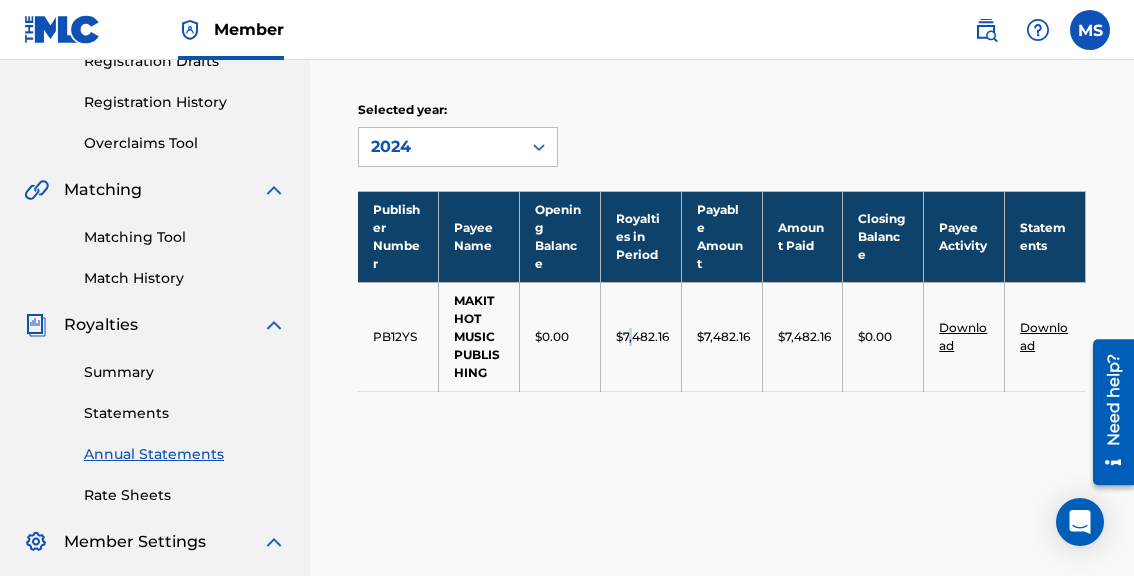 click on "$7,482.16" at bounding box center [642, 337] 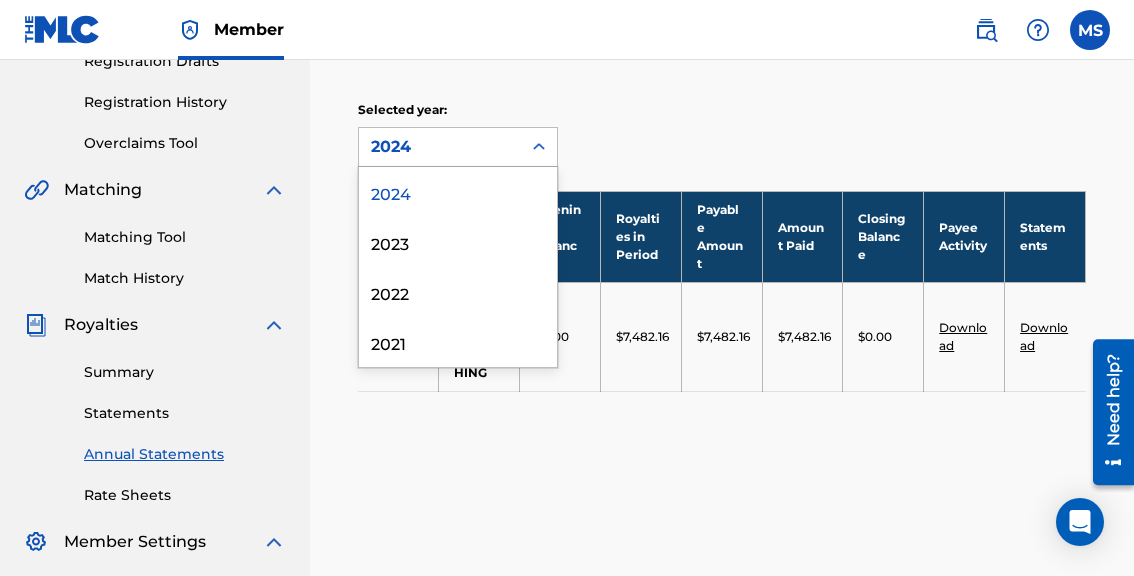 click on "2024" at bounding box center [440, 147] 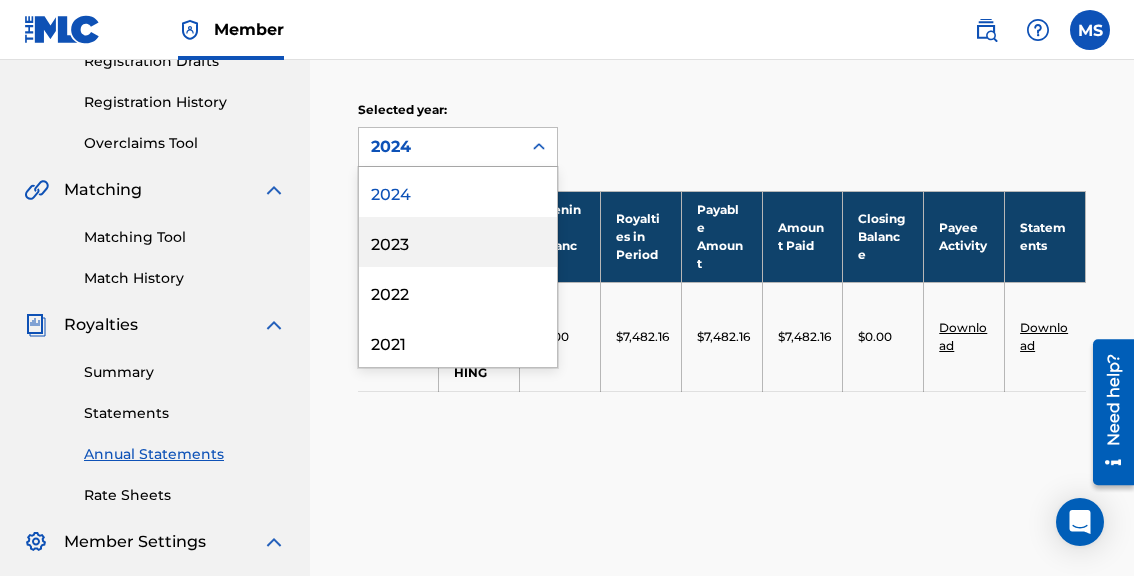click on "2023" at bounding box center [458, 242] 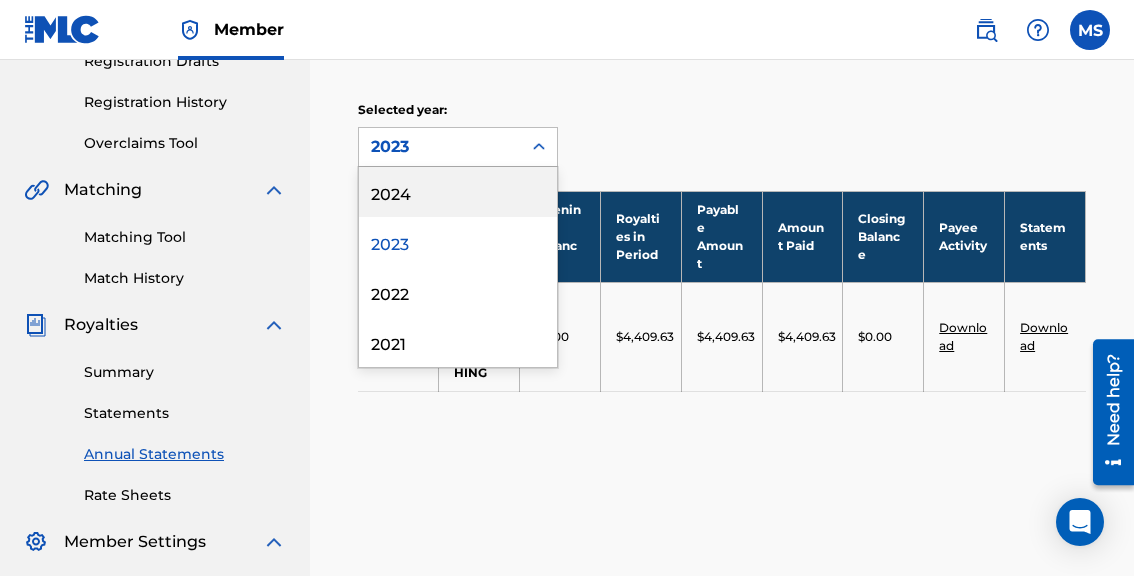 click on "2023" at bounding box center (440, 147) 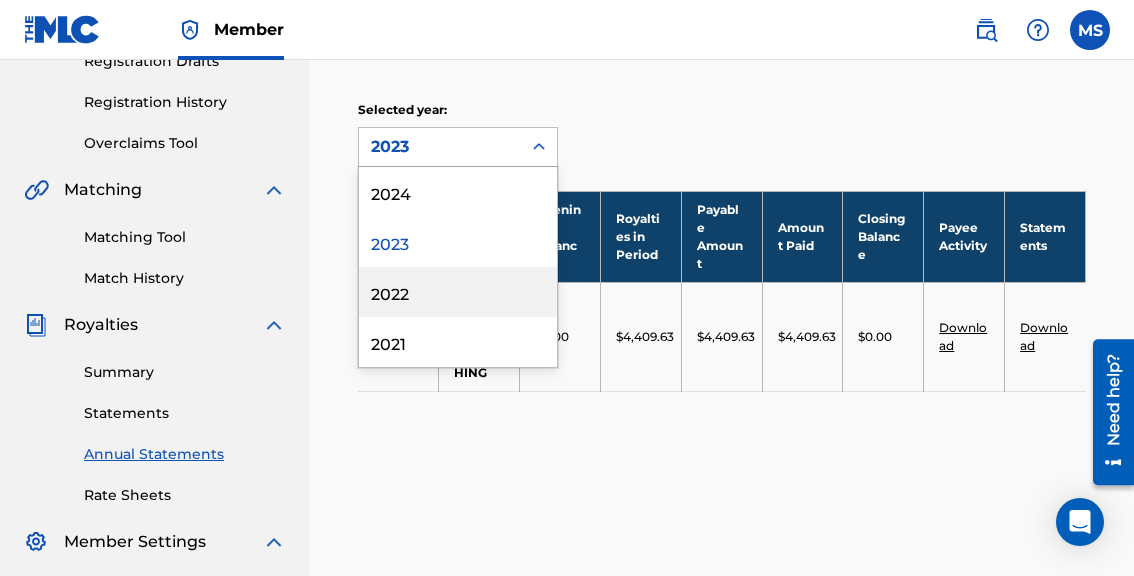 click on "2022" at bounding box center (458, 292) 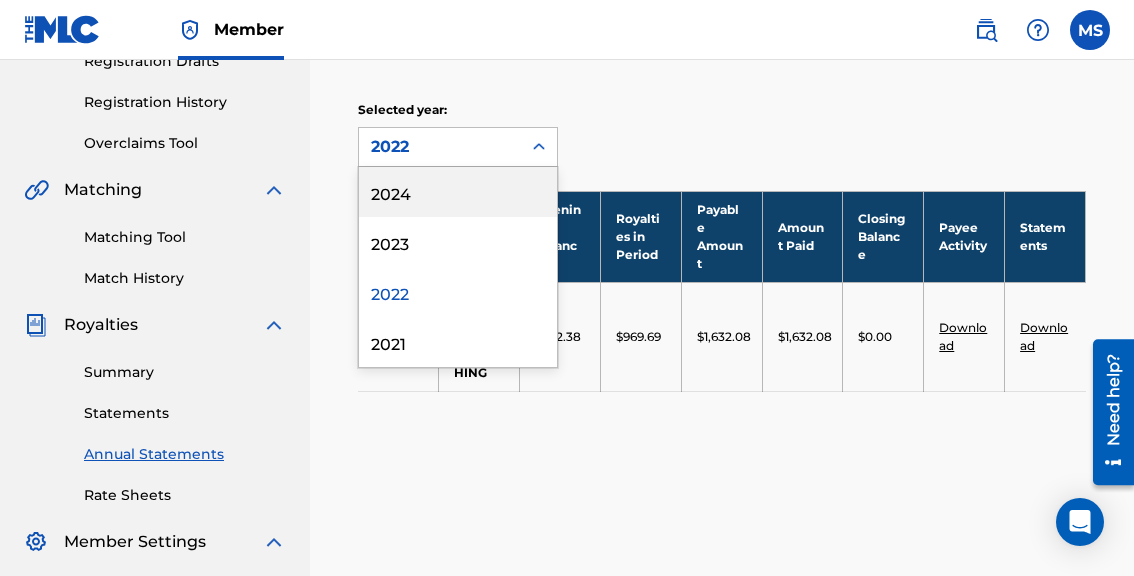 click on "2022" at bounding box center (440, 147) 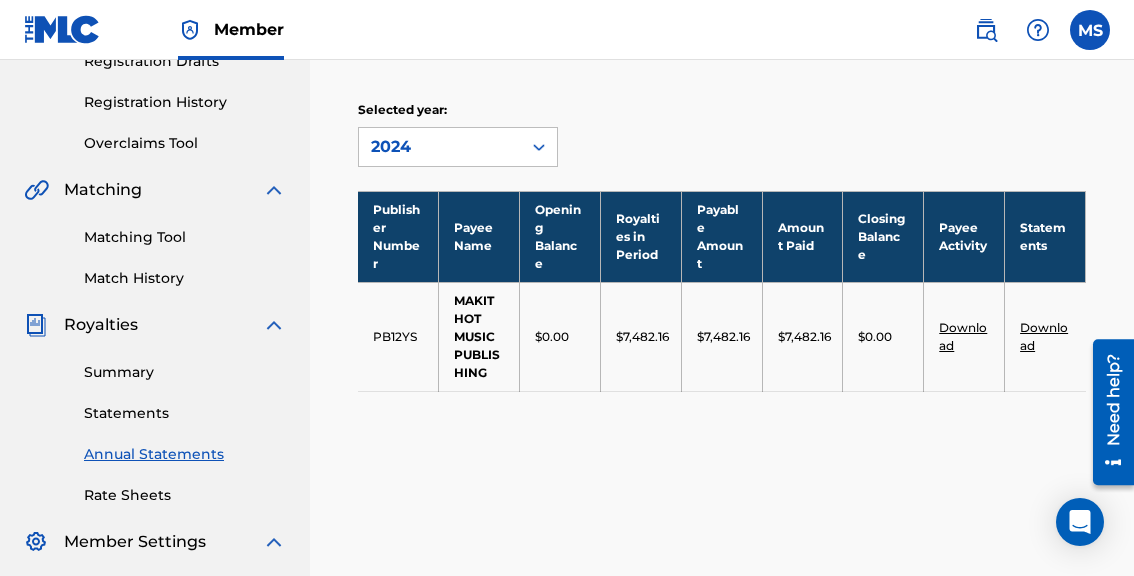 click on "Annual Statements of Account An annual statement is a comprehensive report of royalties for a given year. Select the year you wish to review in the drop-down menu. Once the information populates, you can download the annual statement in the Statement column. Selected year: 2024 Publisher Number Payee Name Opening Balance Royalties in Period Payable Amount Amount Paid Closing Balance Payee Activity Statements PB12YS MAKITHOT MUSIC PUBLISHING $0.00 $7,482.16 $7,482.16 $7,482.16 $0.00 Download Download" at bounding box center [722, 123] 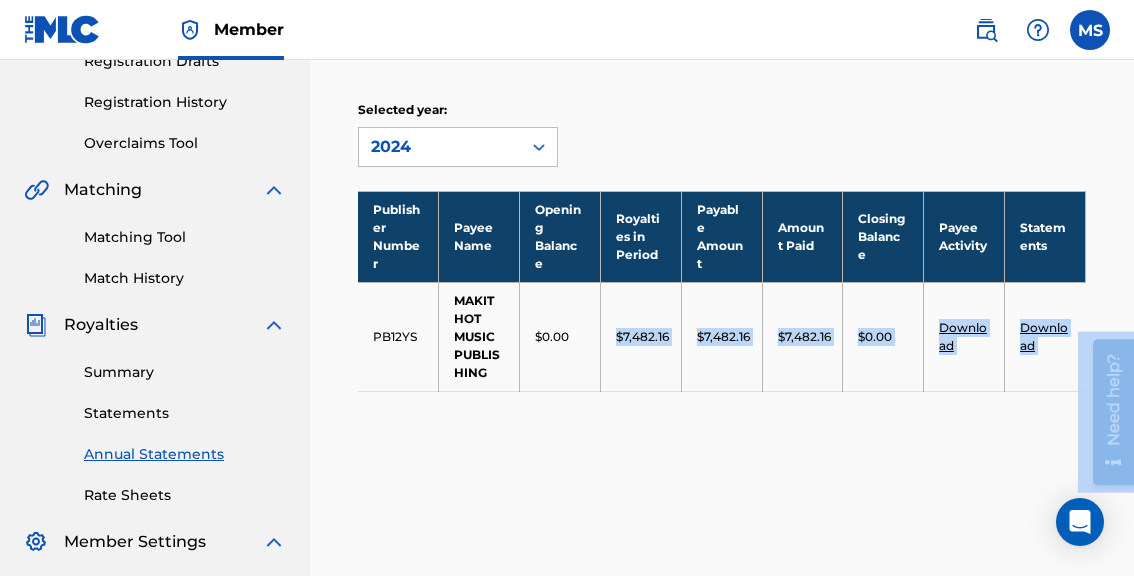 drag, startPoint x: 1667, startPoint y: 701, endPoint x: 1117, endPoint y: 401, distance: 626.4982 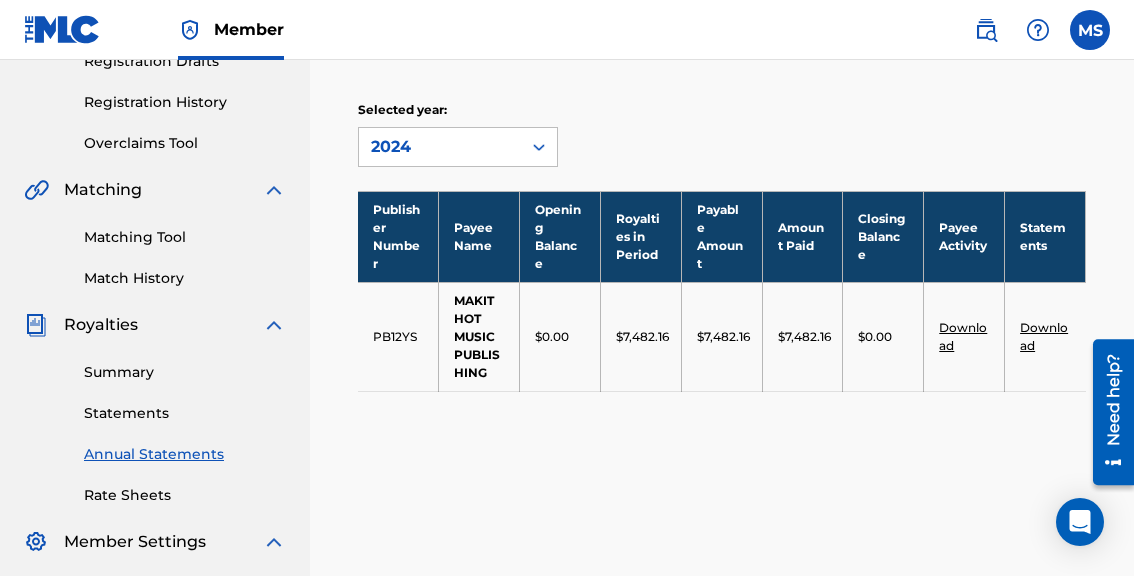 click on "Annual Statements of Account An annual statement is a comprehensive report of royalties for a given year. Select the year you wish to review in the drop-down menu. Once the information populates, you can download the annual statement in the Statement column. Selected year: 2024 Publisher Number Payee Name Opening Balance Royalties in Period Payable Amount Amount Paid Closing Balance Payee Activity Statements PB12YS MAKITHOT MUSIC PUBLISHING $0.00 $7,482.16 $7,482.16 $7,482.16 $0.00 Download Download" at bounding box center (722, 123) 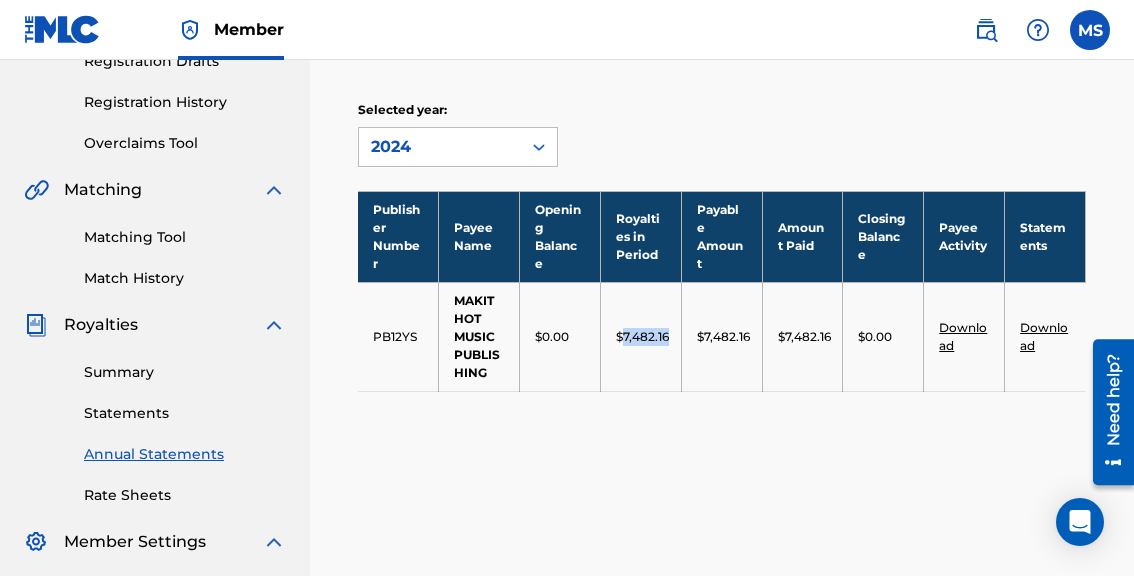 click on "$7,482.16" at bounding box center [642, 337] 